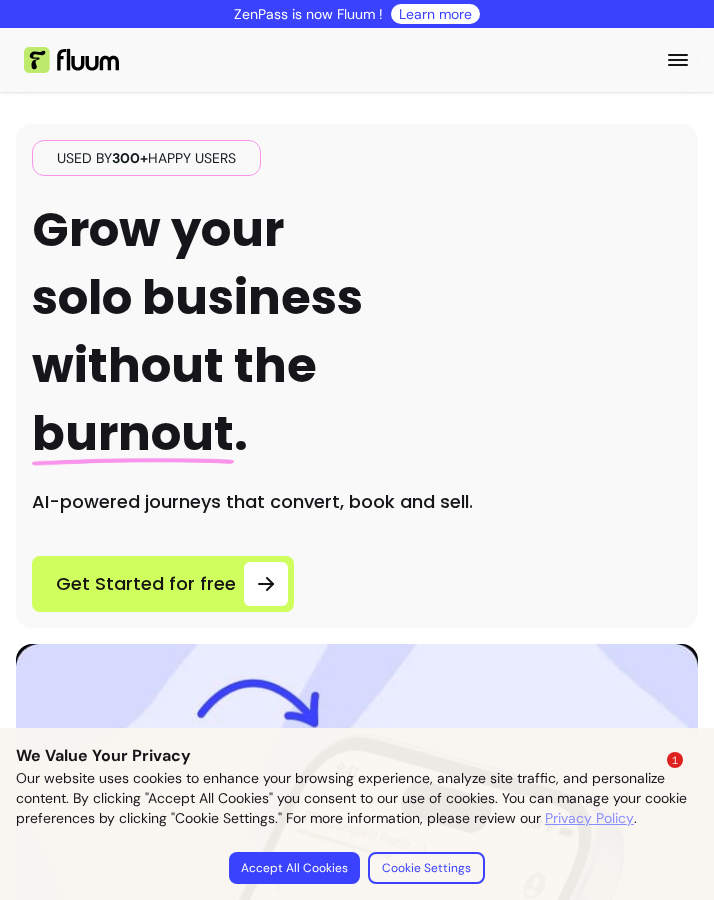 scroll, scrollTop: 0, scrollLeft: 0, axis: both 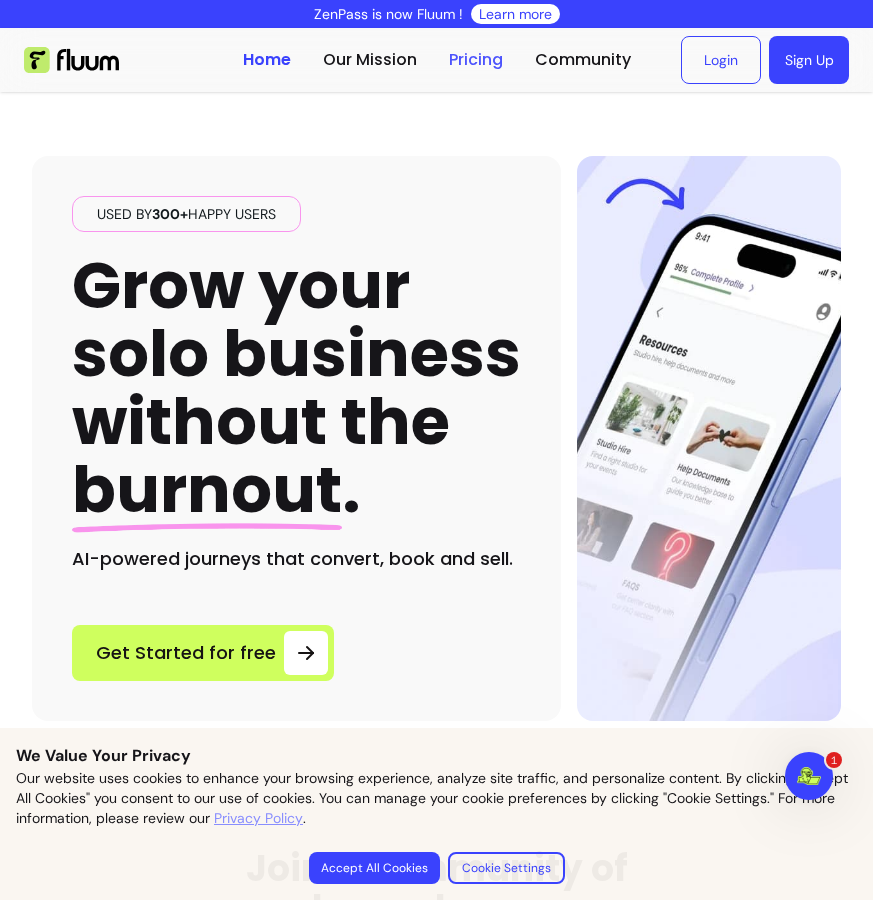click on "Pricing" at bounding box center (476, 60) 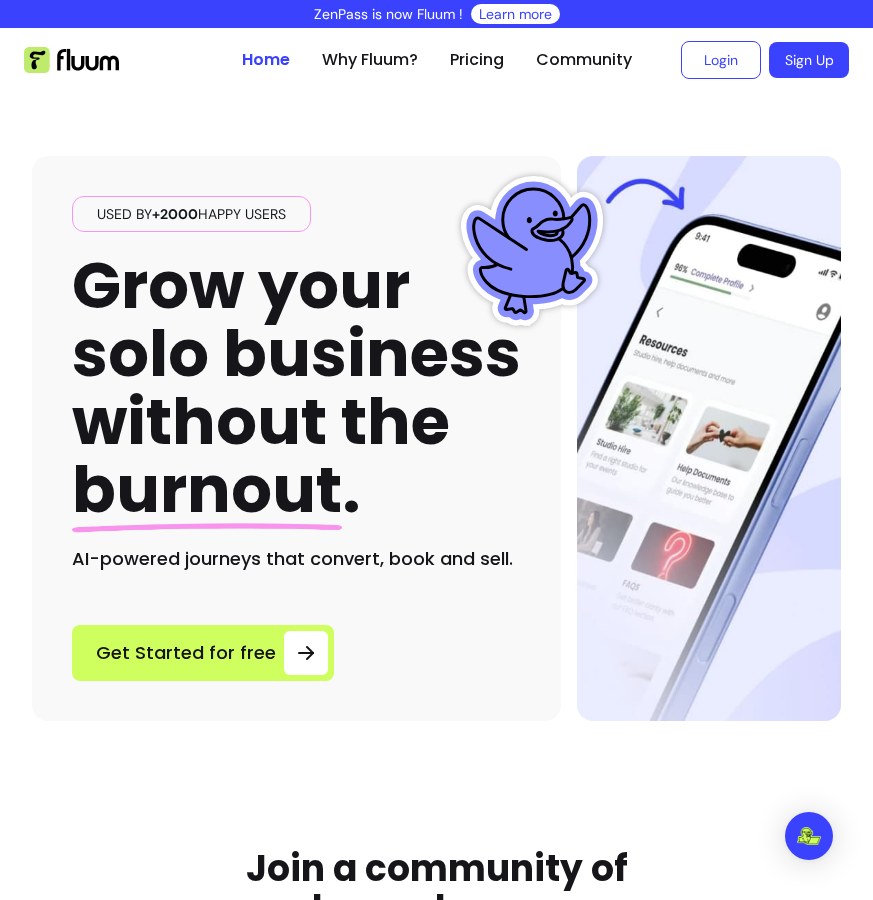 scroll, scrollTop: 0, scrollLeft: 0, axis: both 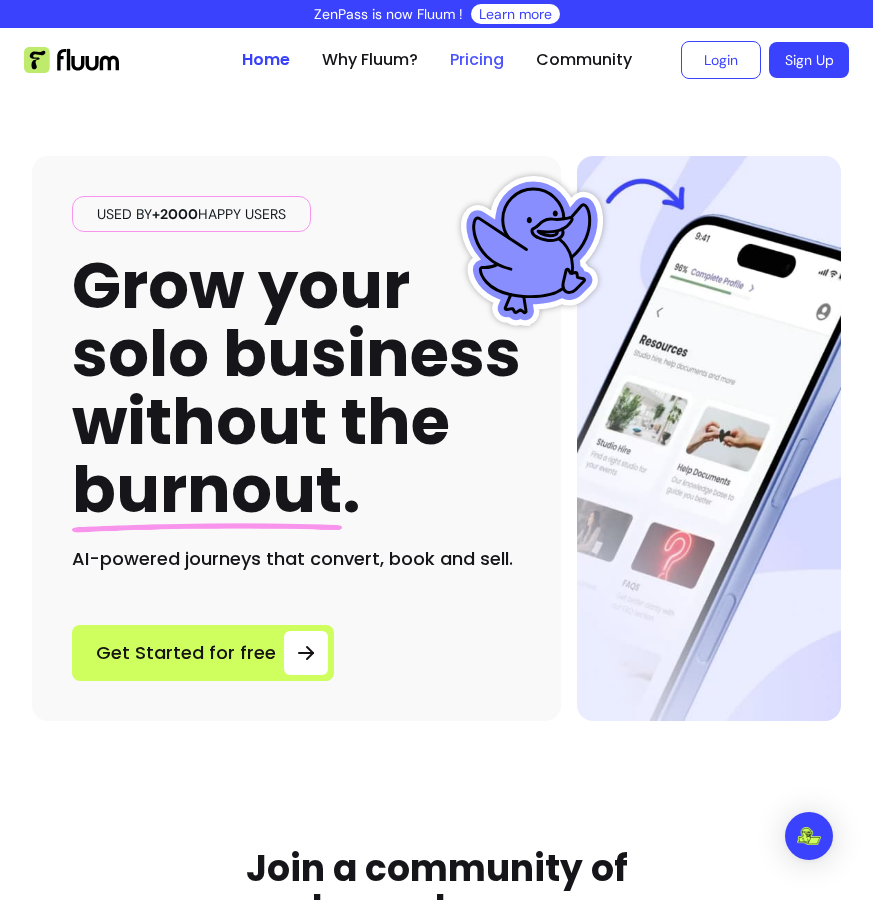 click on "Pricing" at bounding box center (477, 60) 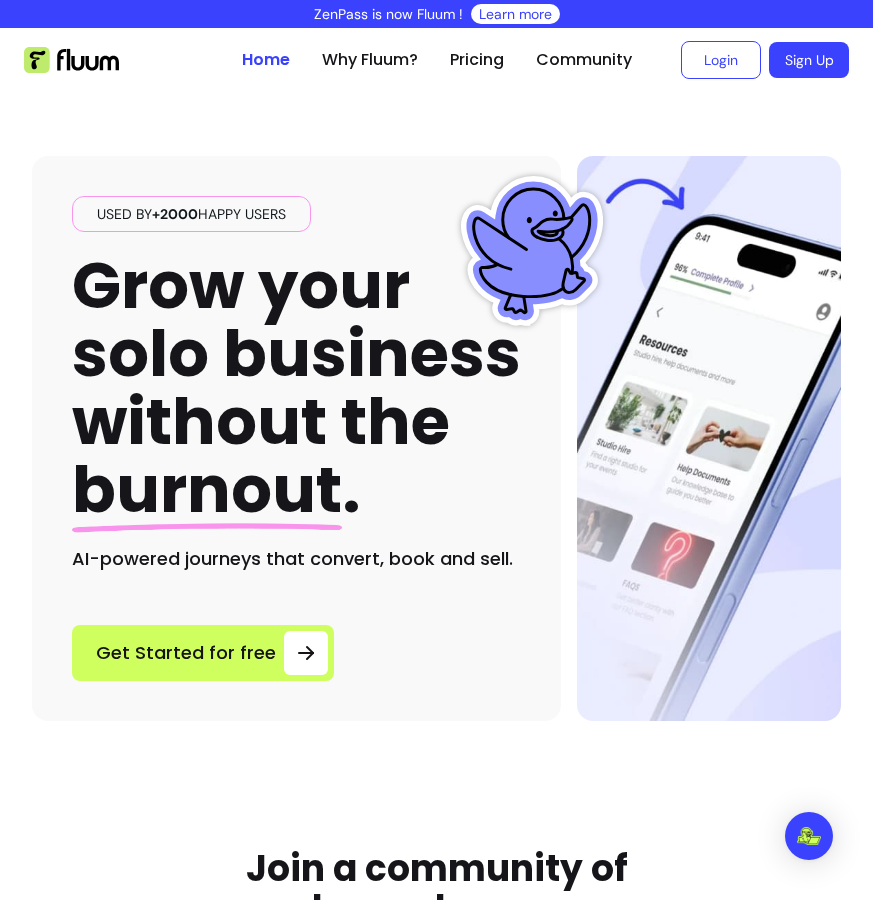 scroll, scrollTop: 0, scrollLeft: 0, axis: both 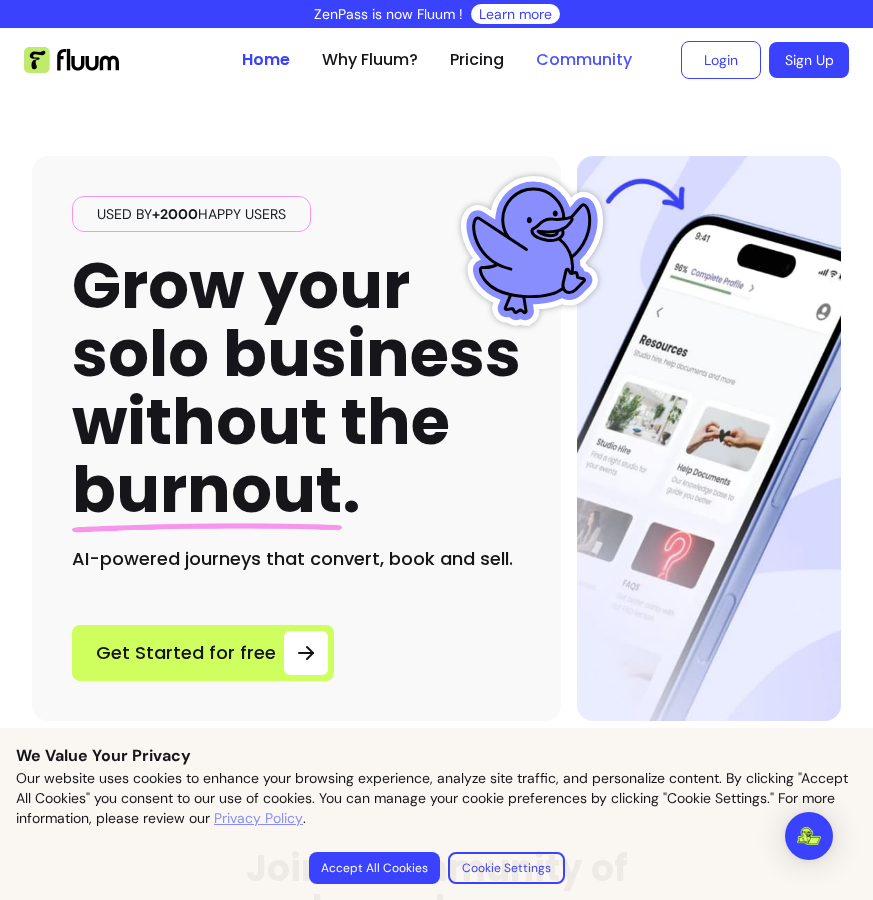 click on "Community" at bounding box center [584, 60] 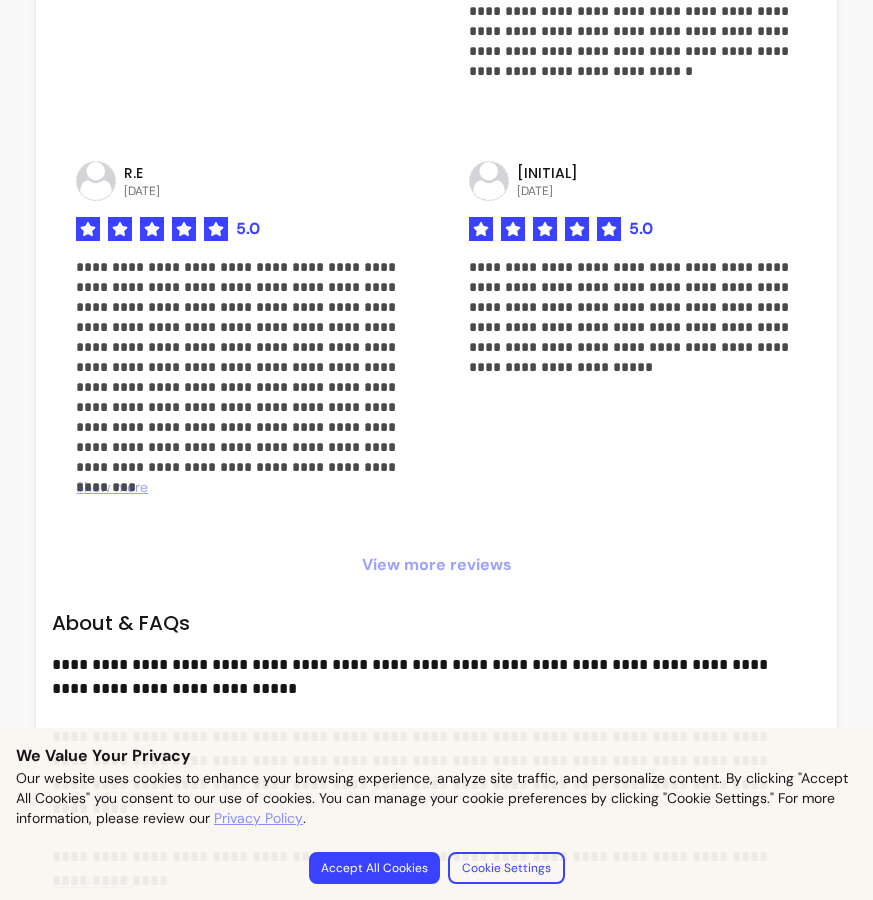 scroll, scrollTop: 2245, scrollLeft: 0, axis: vertical 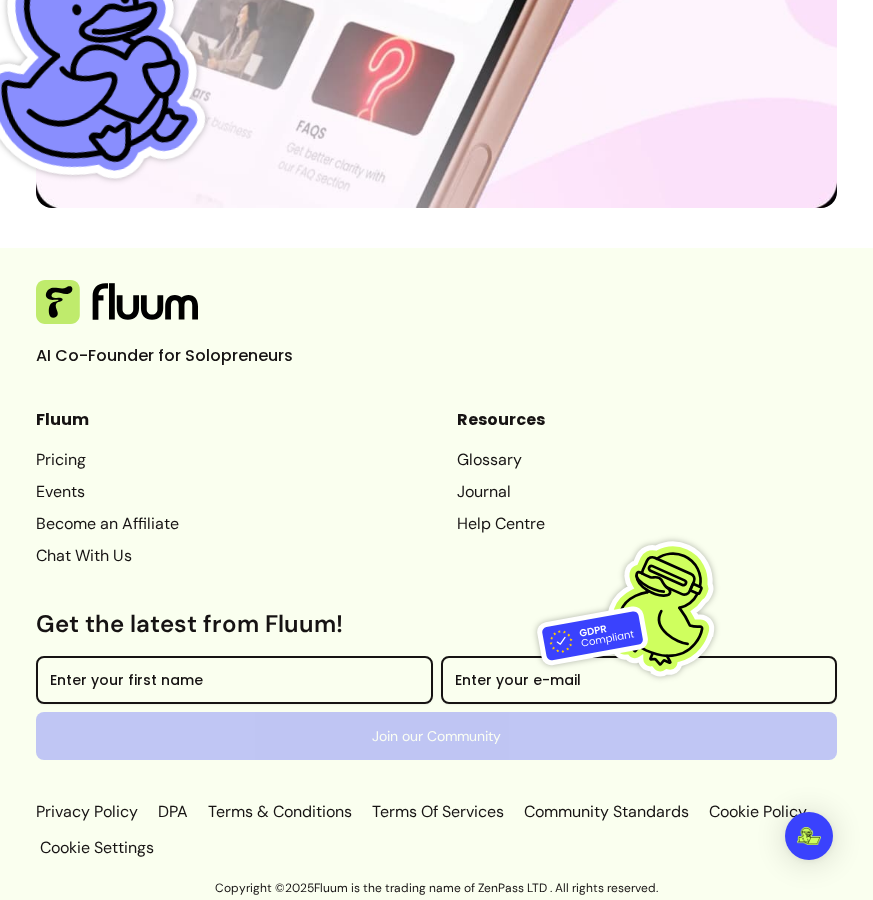 click on "AI Co-Founder for Solopreneurs" at bounding box center [186, 356] 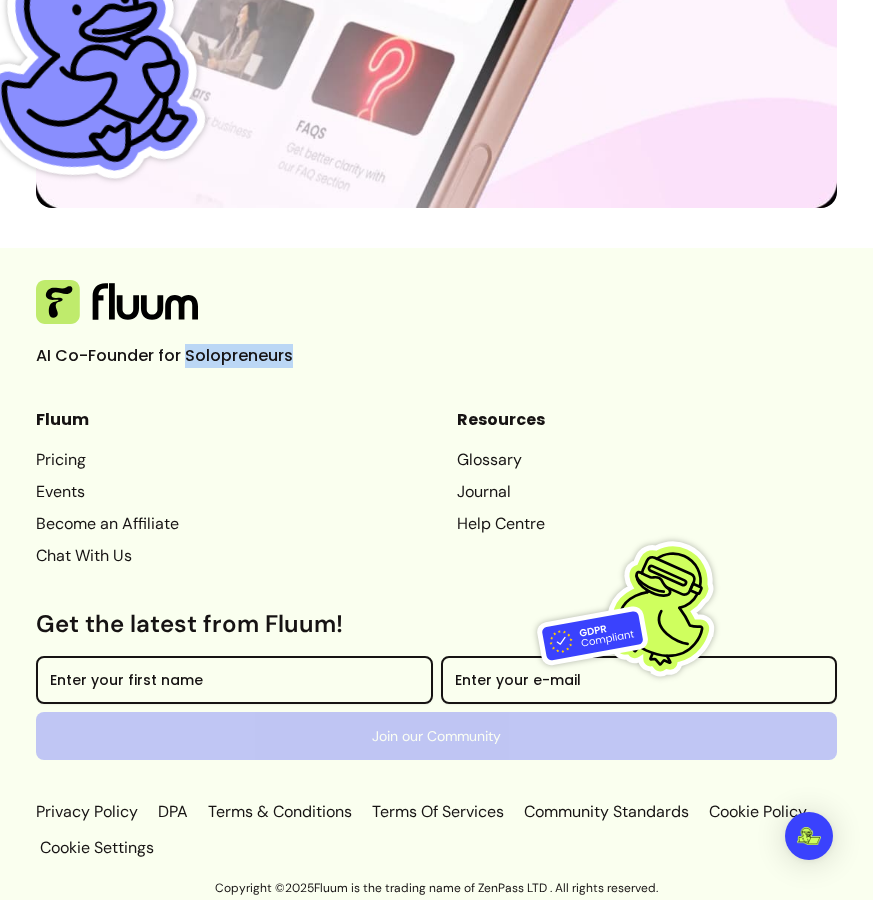 click on "AI Co-Founder for Solopreneurs" at bounding box center (186, 356) 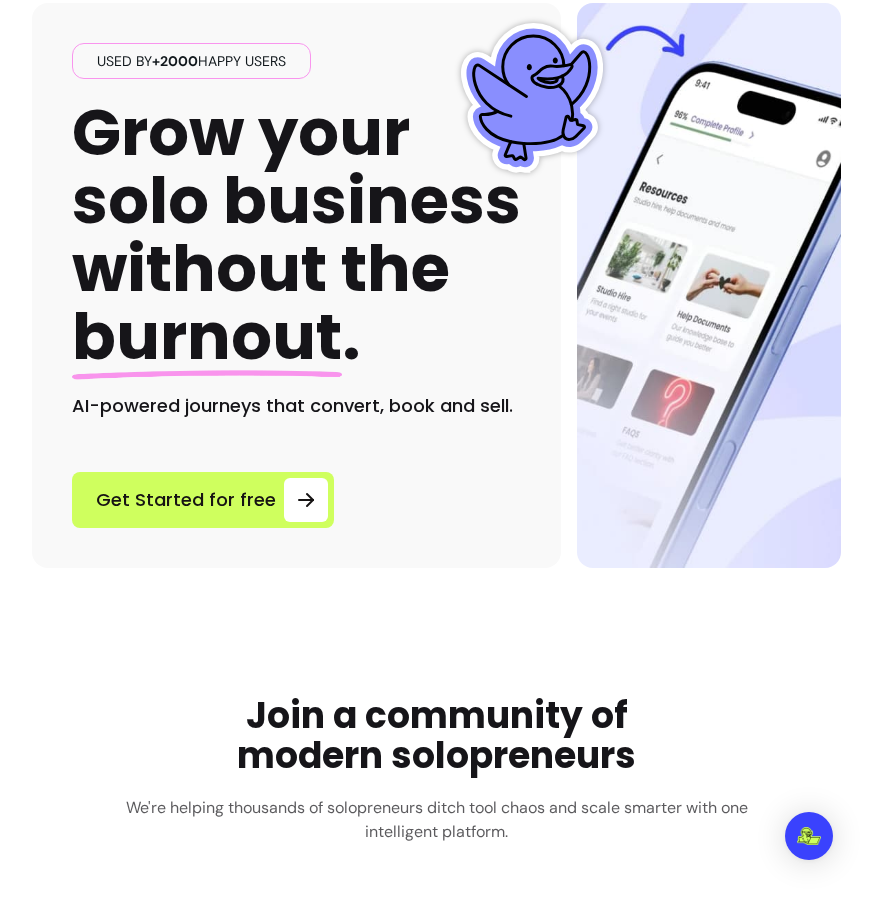 scroll, scrollTop: 0, scrollLeft: 0, axis: both 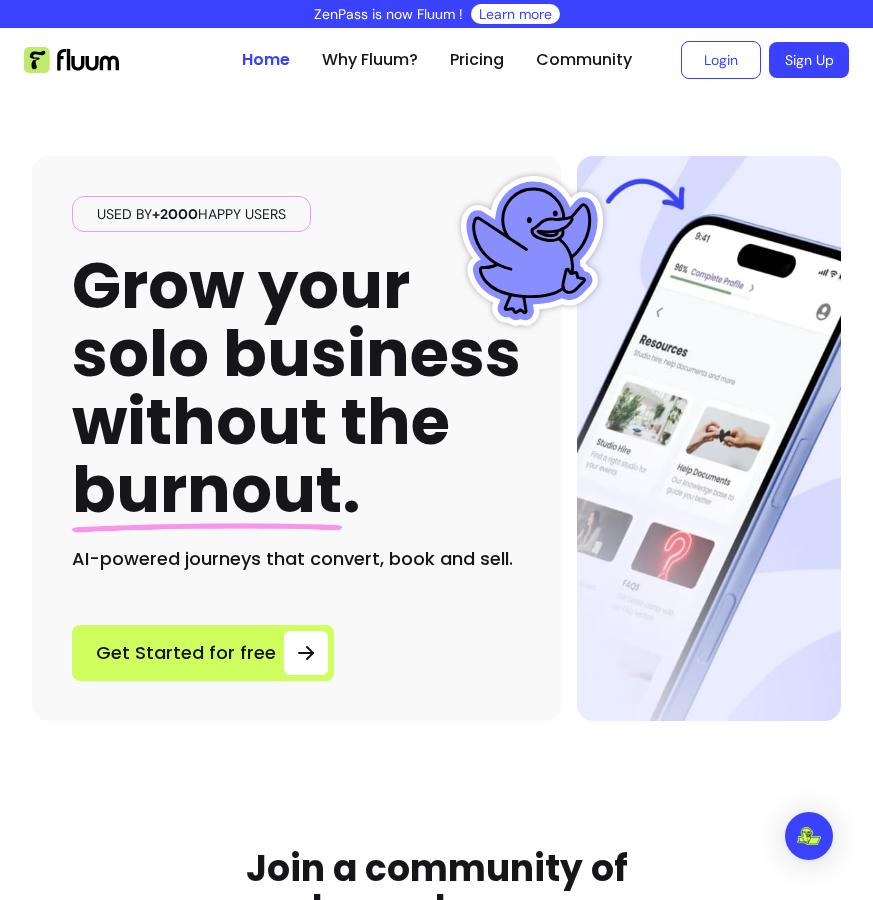 click on "Used by  +2000  happy users Grow your solo business without the burnout . AI-powered journeys that convert, book and sell. Get Started for free" at bounding box center [436, 406] 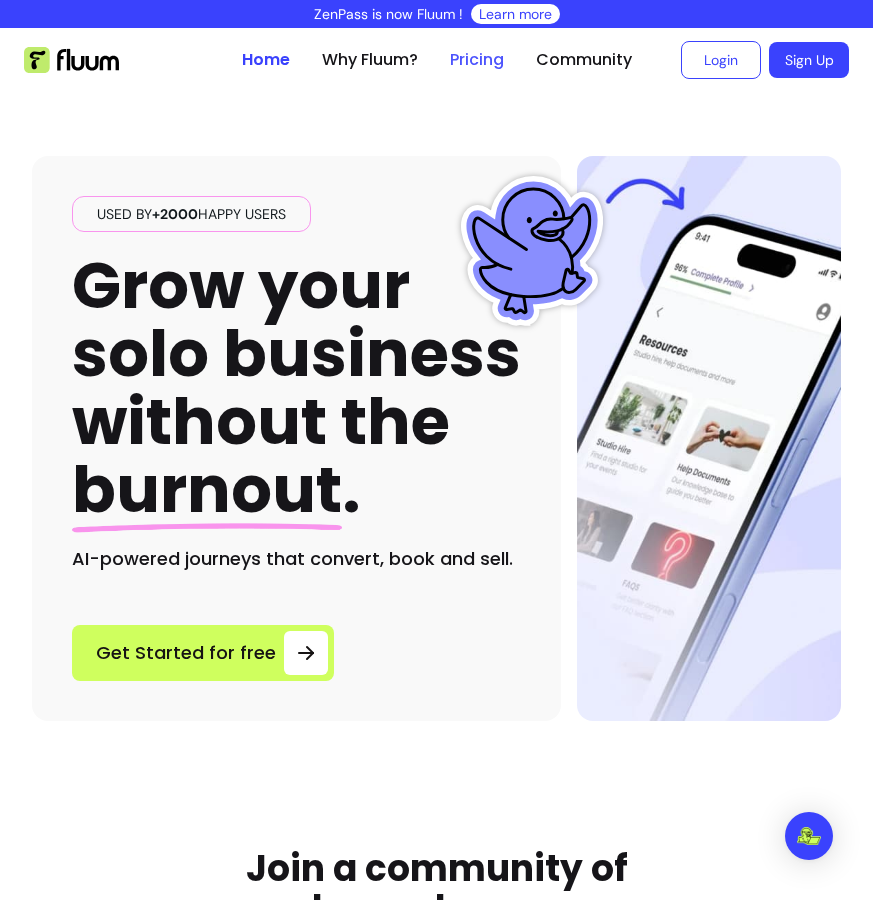click on "Pricing" at bounding box center (477, 60) 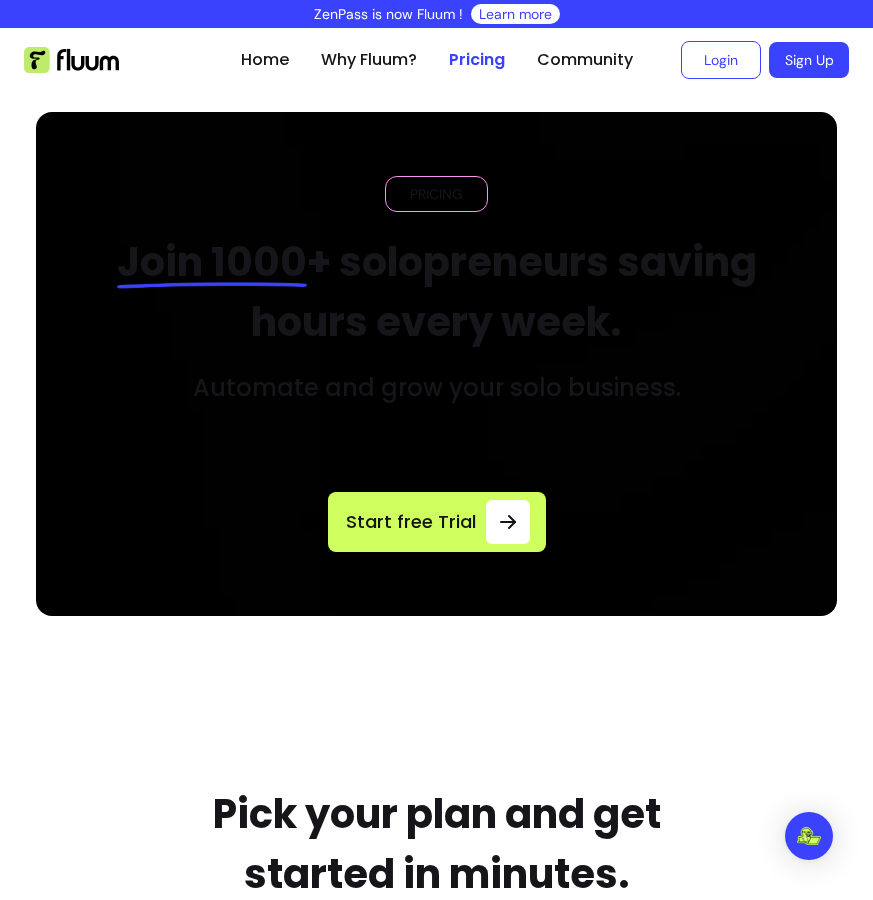 click at bounding box center [436, 364] 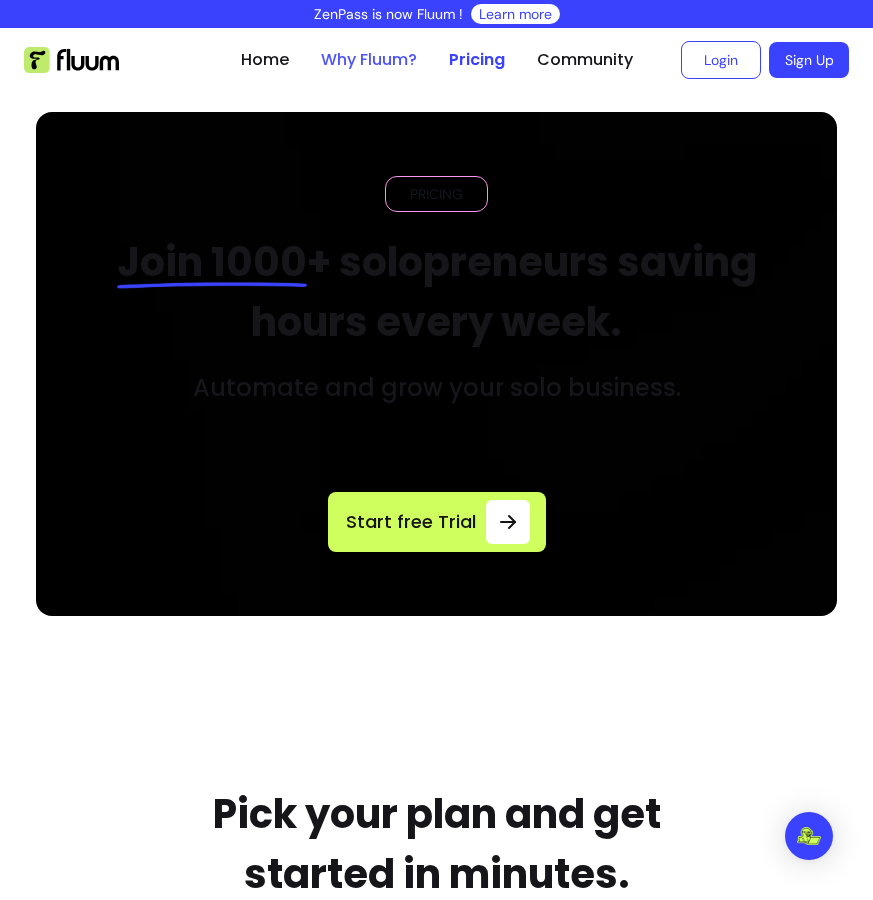 click on "Why Fluum?" at bounding box center (369, 60) 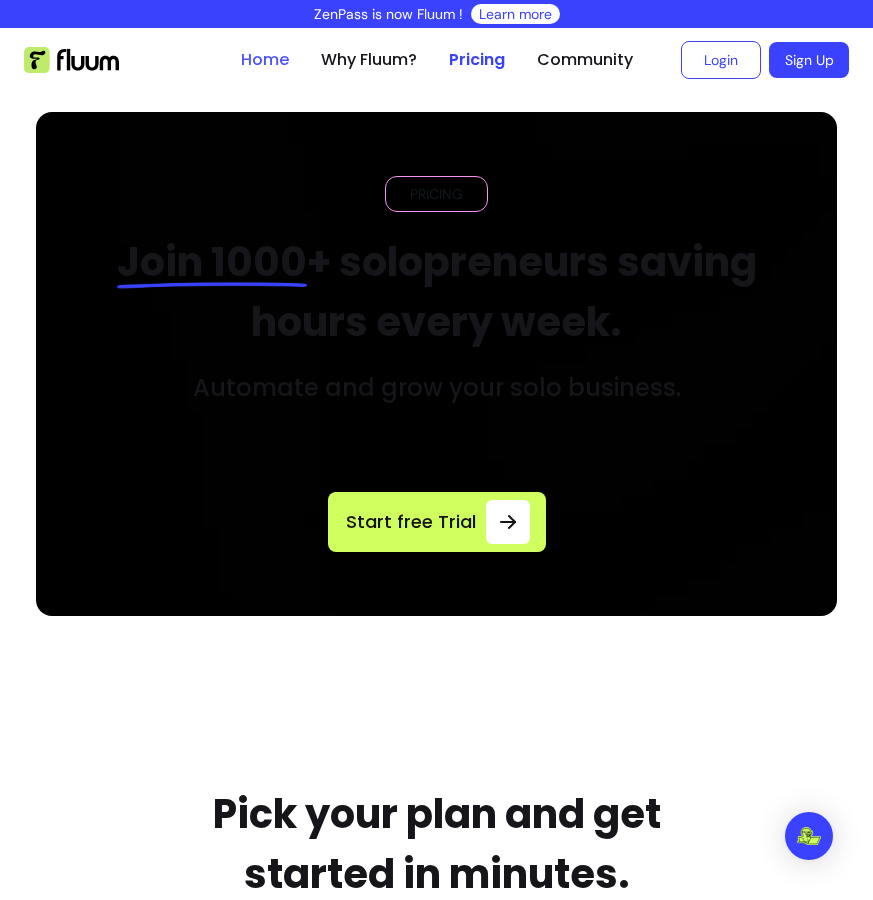 click on "Home" at bounding box center [265, 60] 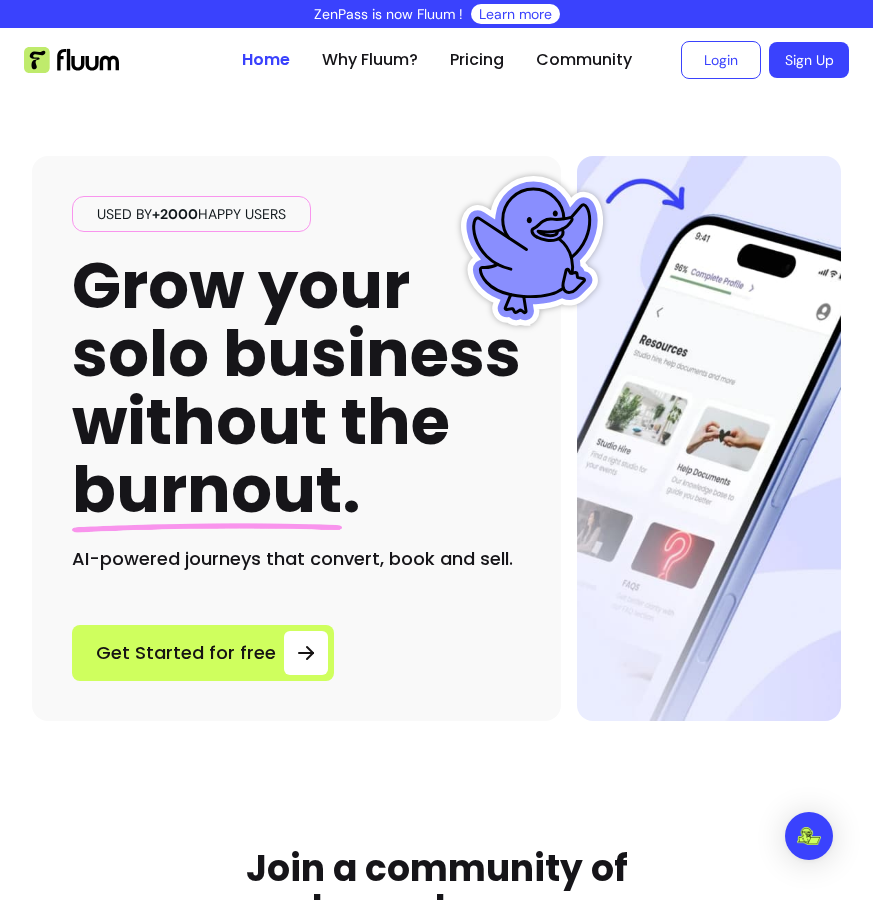 click on "Used by  +2000  happy users Grow your solo business without the burnout . AI-powered journeys that convert, book and sell. Get Started for free" at bounding box center [436, 406] 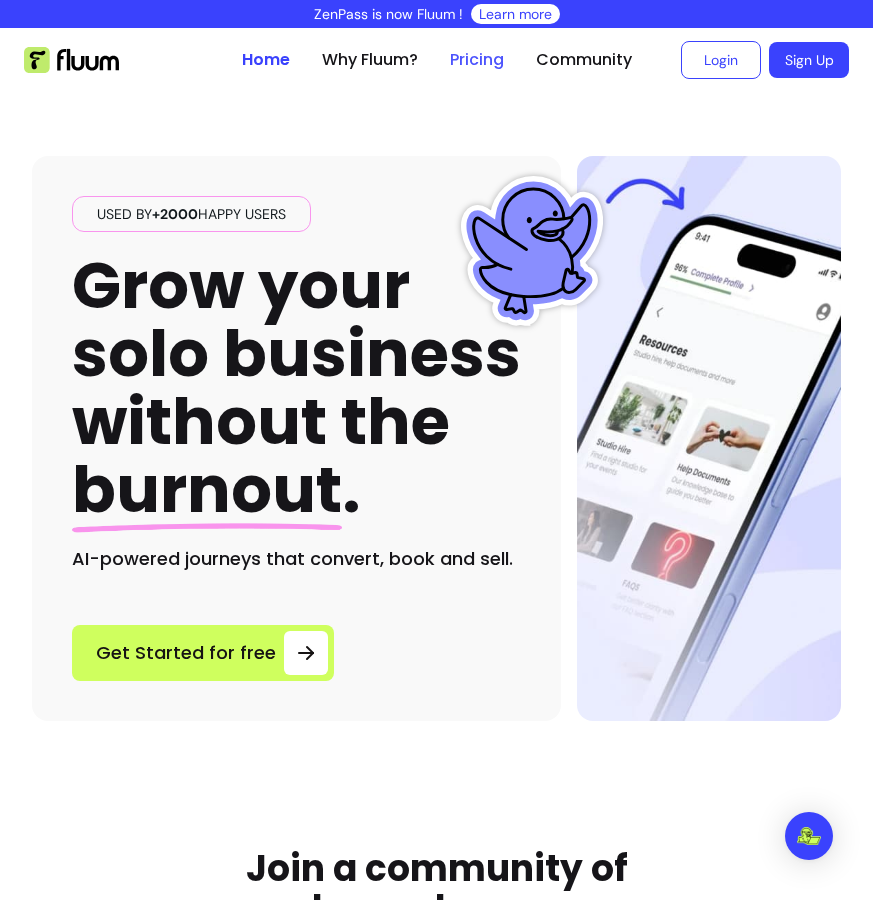 click on "Pricing" at bounding box center (477, 60) 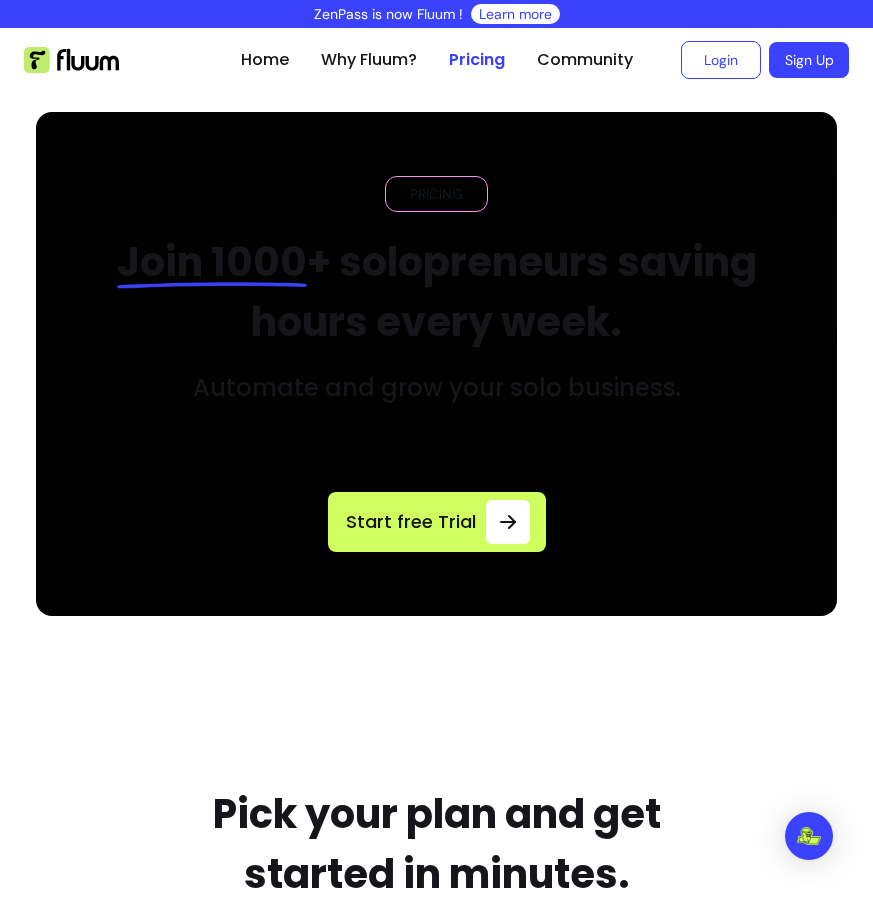 click on "Join 1000" at bounding box center [212, 262] 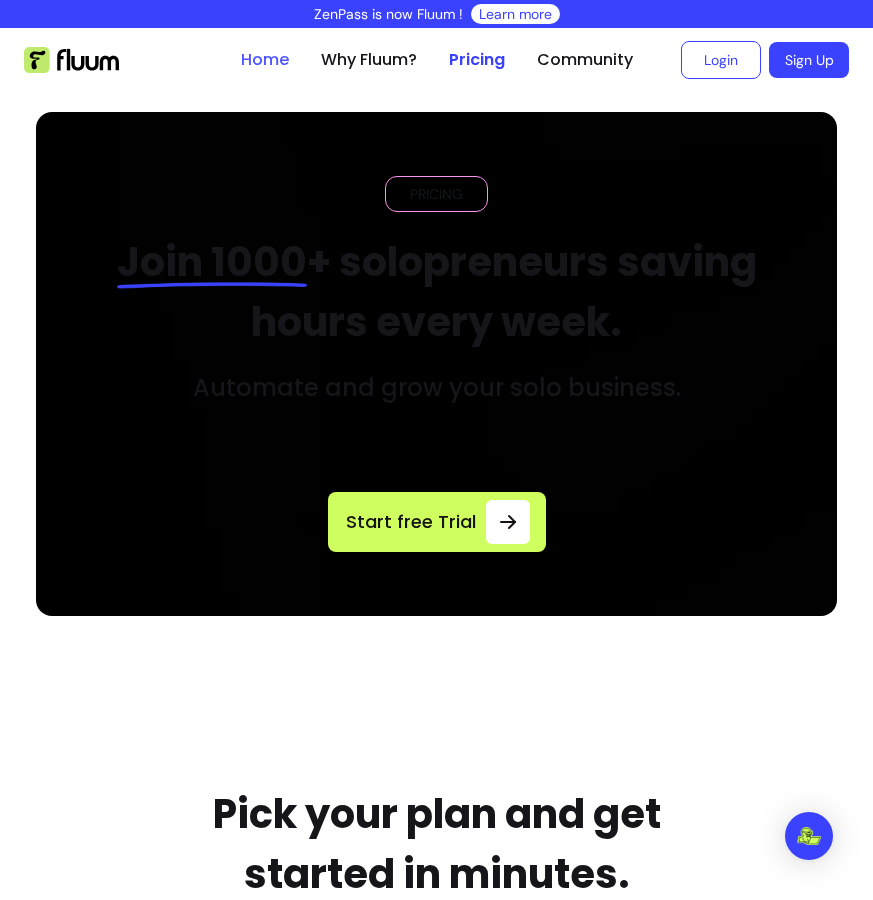 click on "Home" at bounding box center (265, 60) 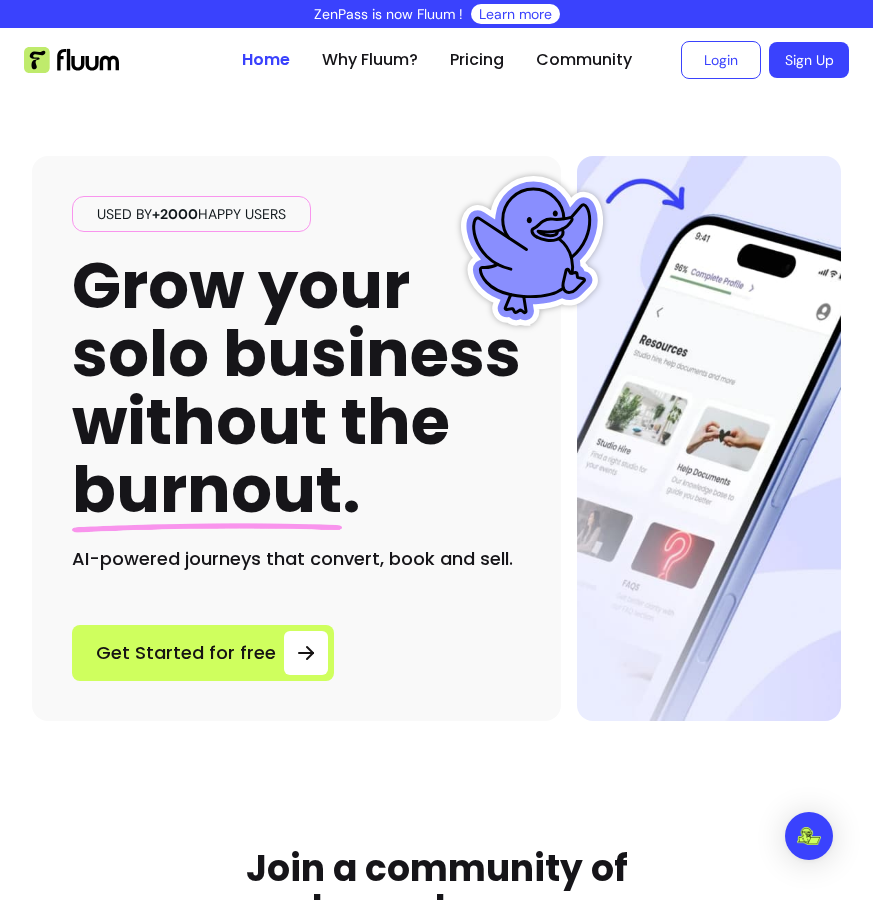 click on "Used by  +2000  happy users Grow your solo business without the burnout . AI-powered journeys that convert, book and sell. Get Started for free" at bounding box center (436, 406) 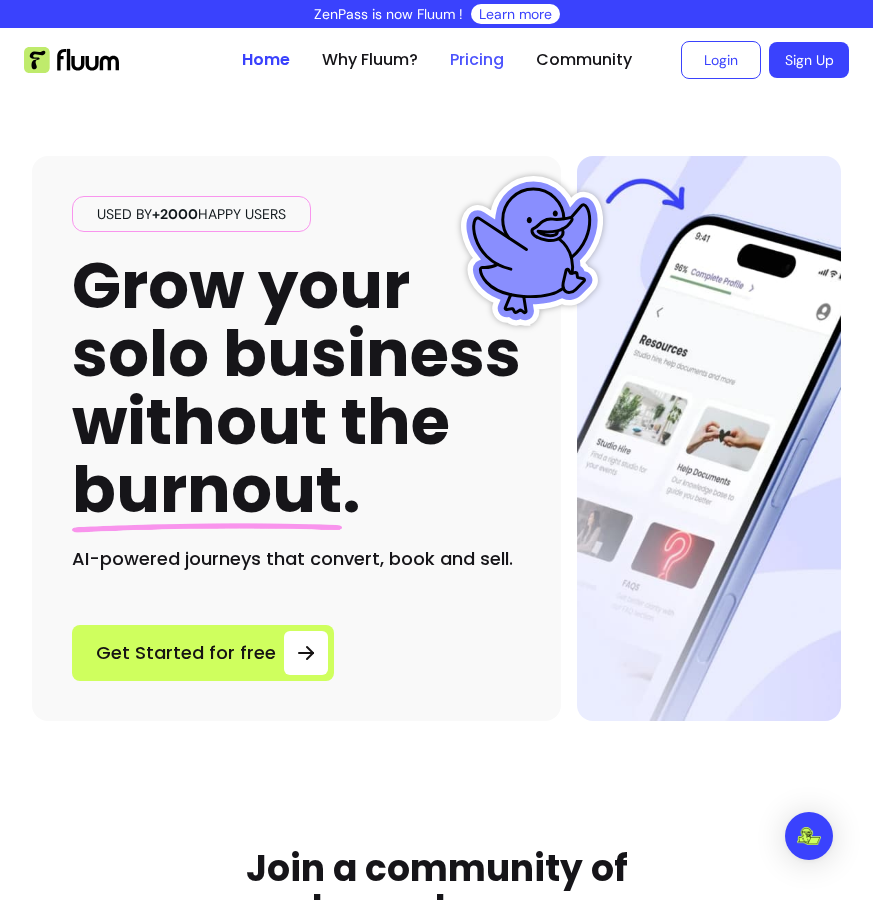 click on "Pricing" at bounding box center (477, 60) 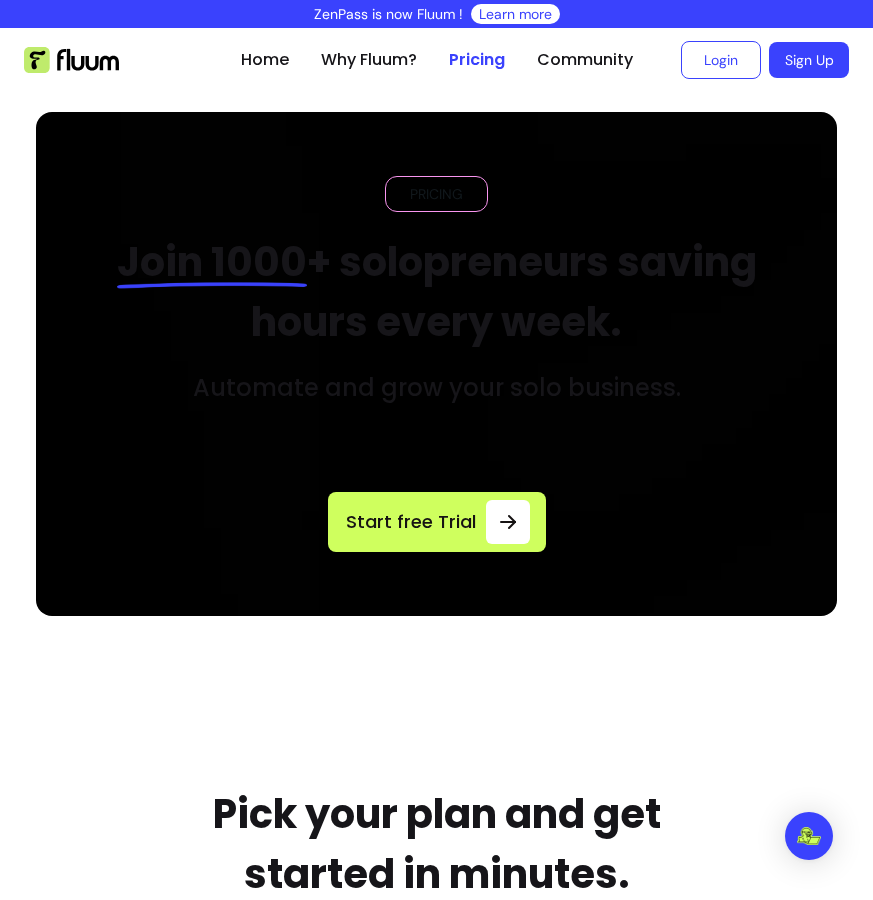 click at bounding box center (436, 364) 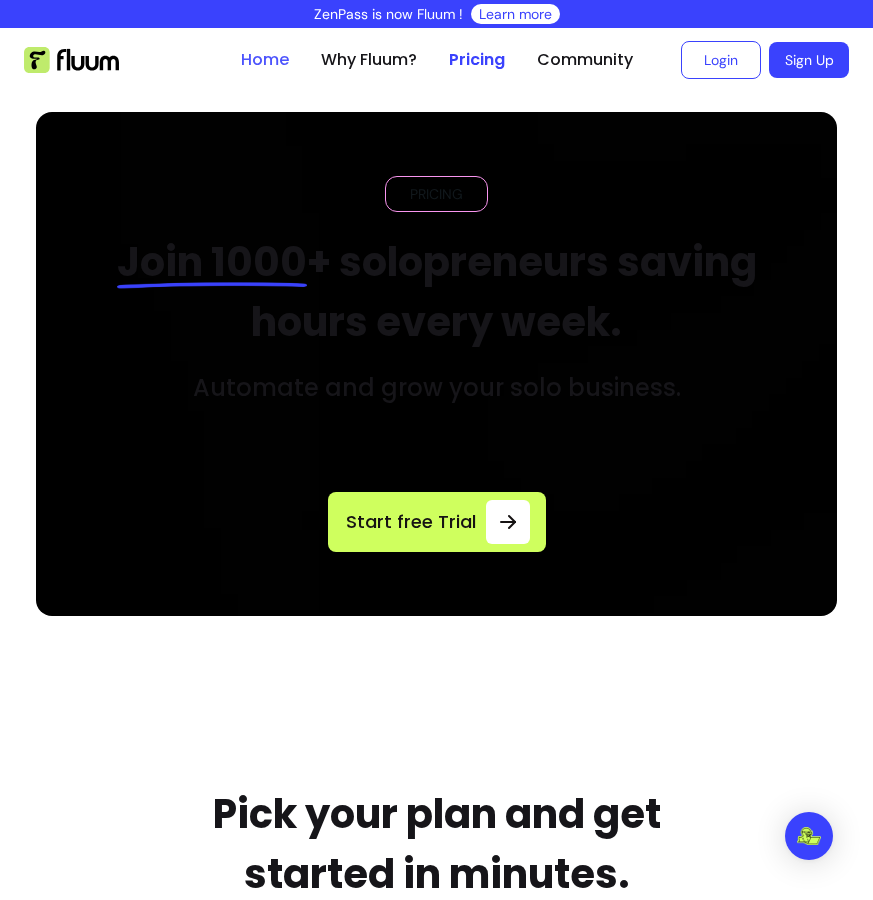 click on "Home" at bounding box center (265, 60) 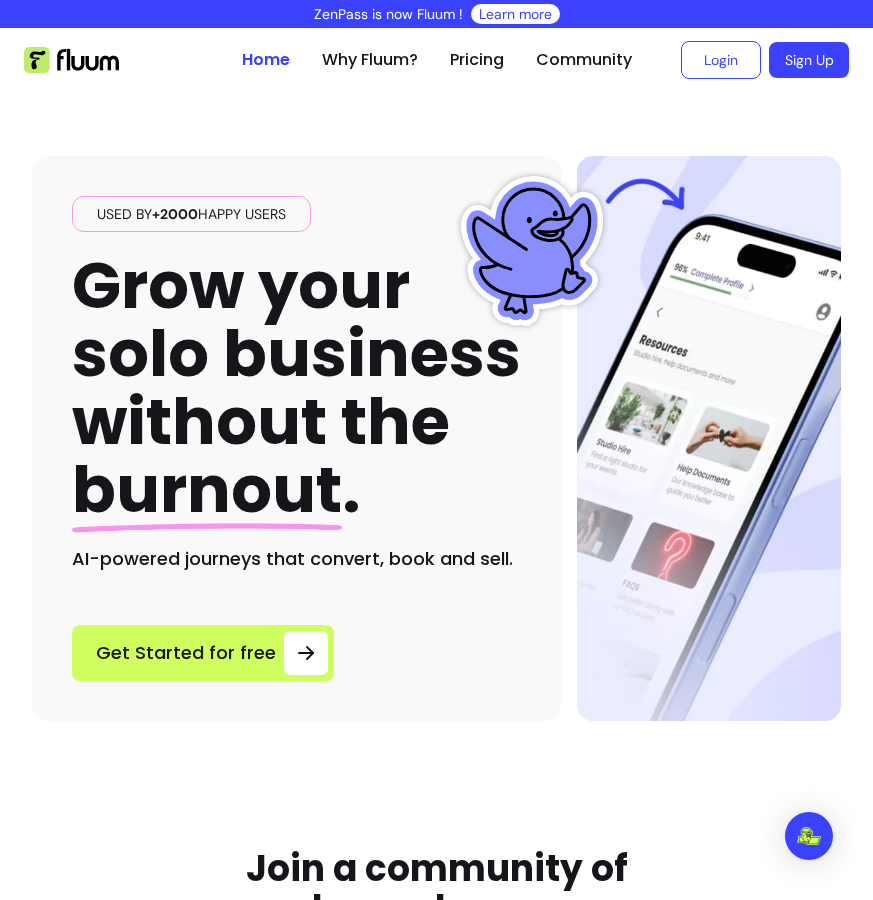 click on "Used by  +2000  happy users Grow your solo business without the burnout . AI-powered journeys that convert, book and sell. Get Started for free" at bounding box center [296, 438] 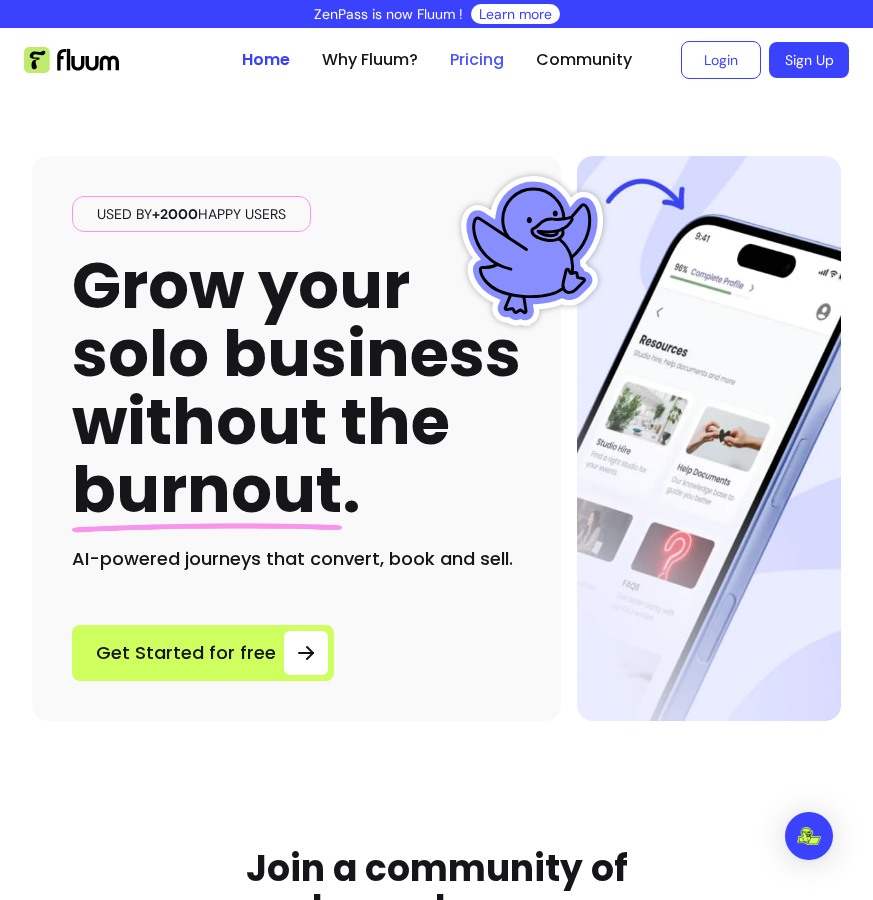 click on "Pricing" at bounding box center [477, 60] 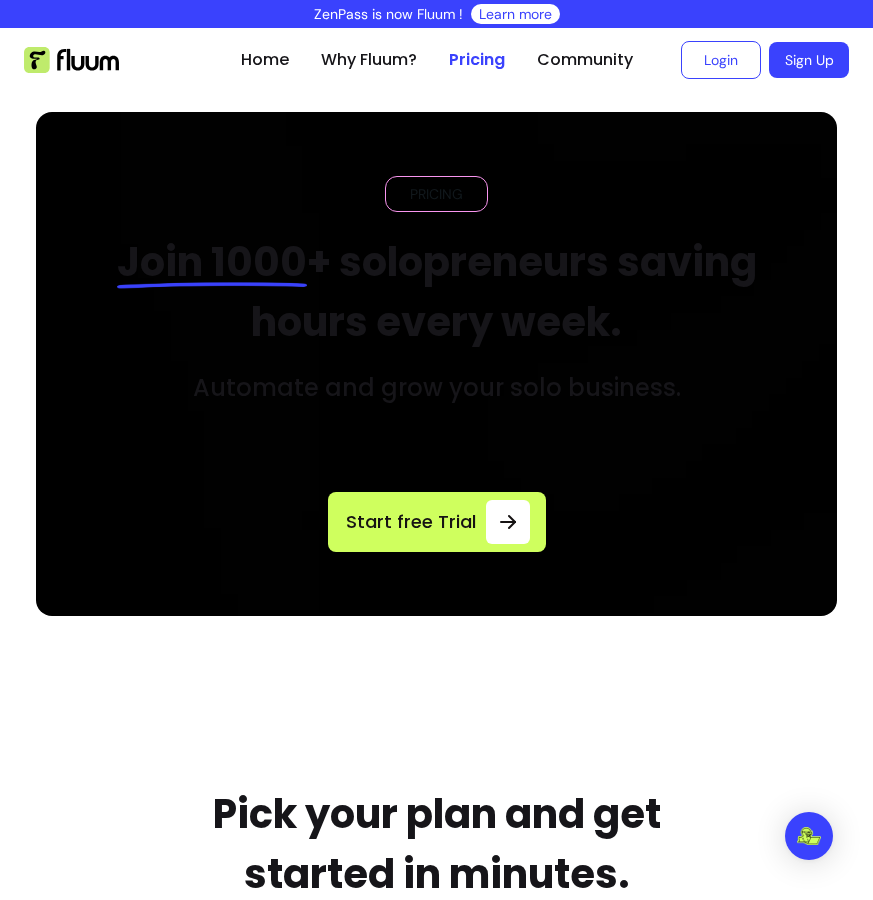 click on "PRICING Join 1000 + solopreneurs saving hours every week. Automate and grow your solo business." at bounding box center [436, 290] 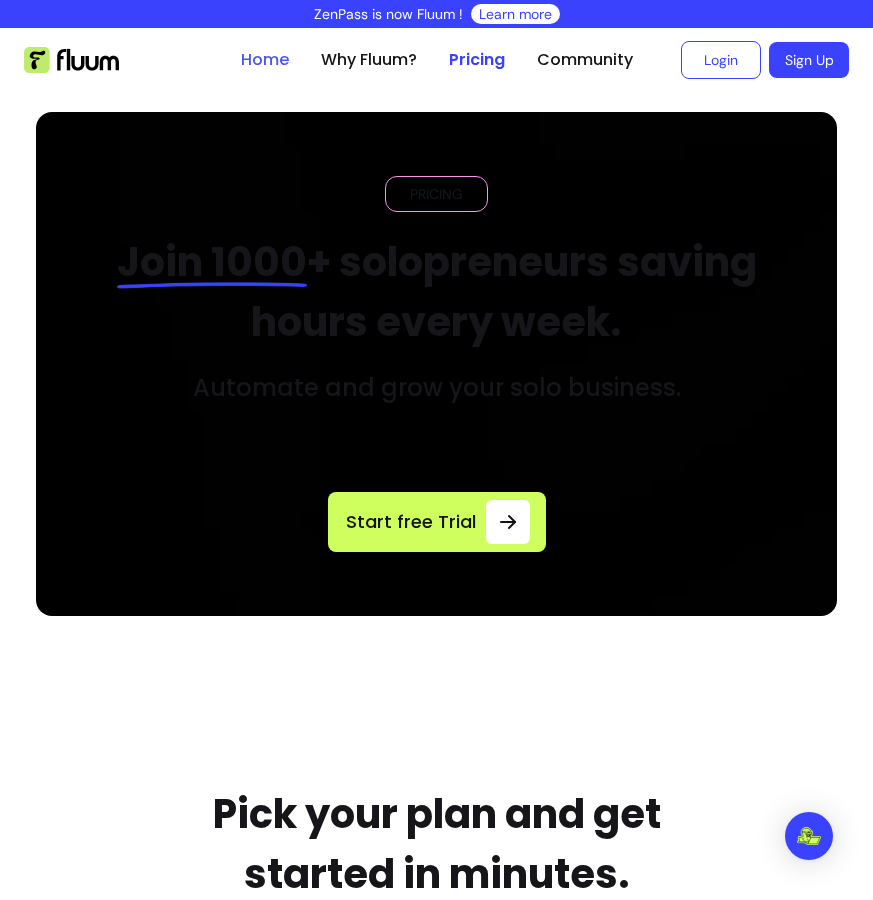 click on "Home" at bounding box center [265, 60] 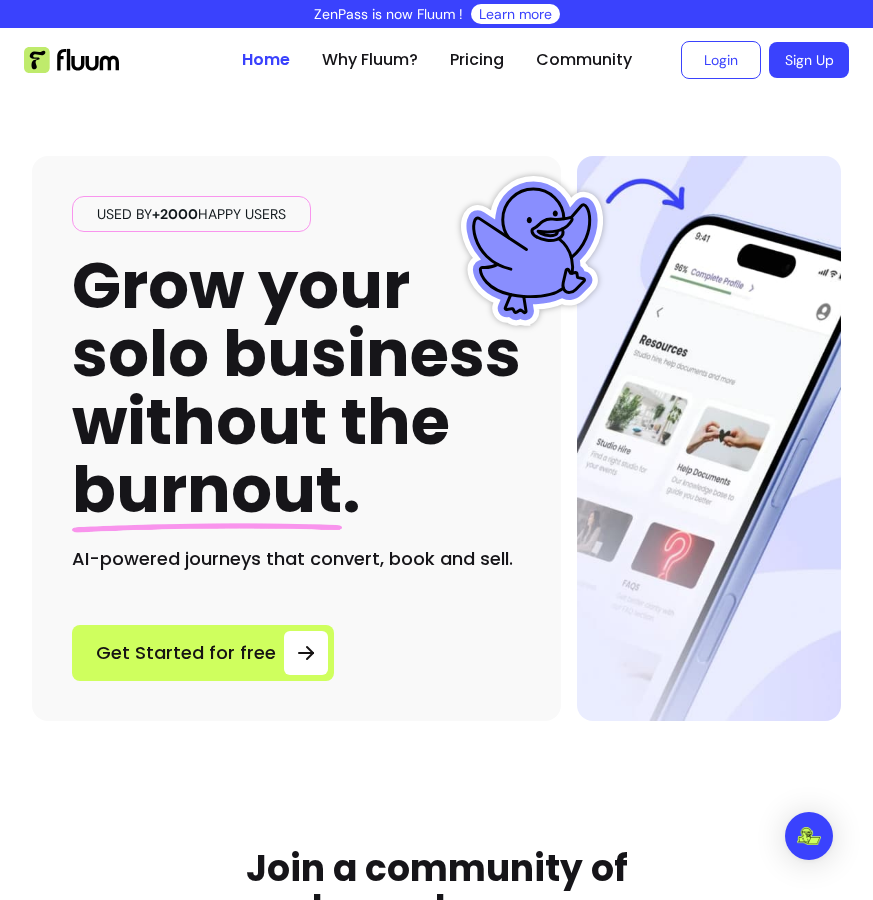 click on "Used by  +2000  happy users Grow your solo business without the burnout . AI-powered journeys that convert, book and sell. Get Started for free" at bounding box center (296, 438) 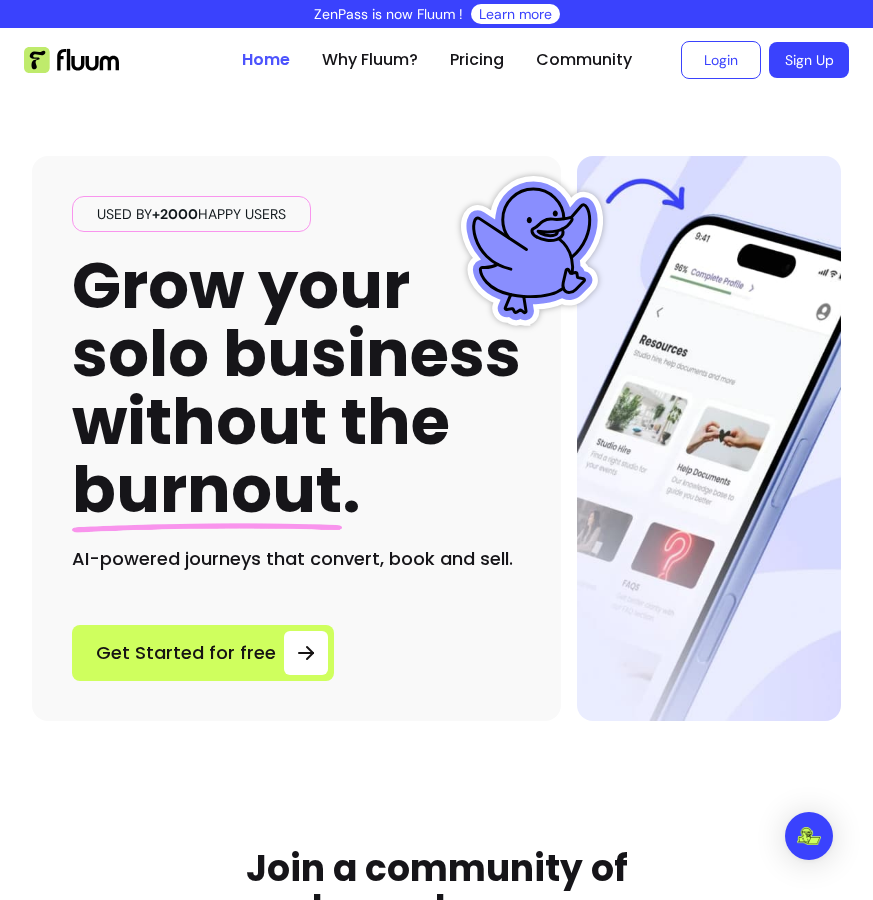 click on "Home" at bounding box center [266, 60] 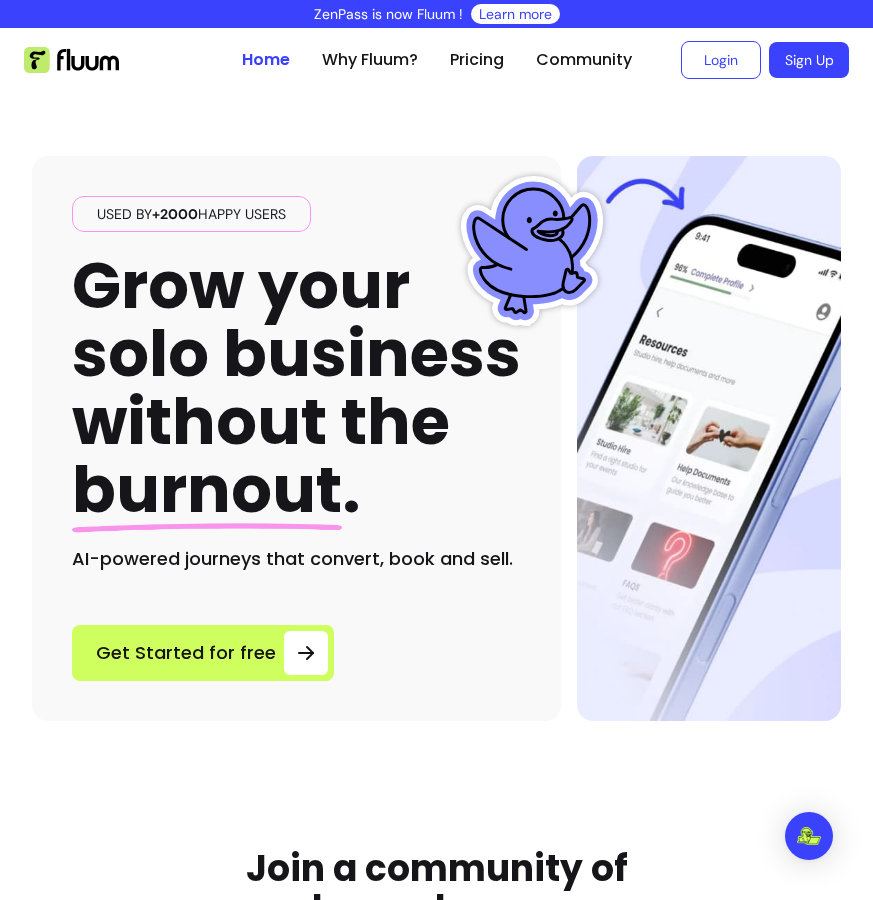 click on "Used by  +2000  happy users Grow your solo business without the burnout . AI-powered journeys that convert, book and sell. Get Started for free" at bounding box center [436, 406] 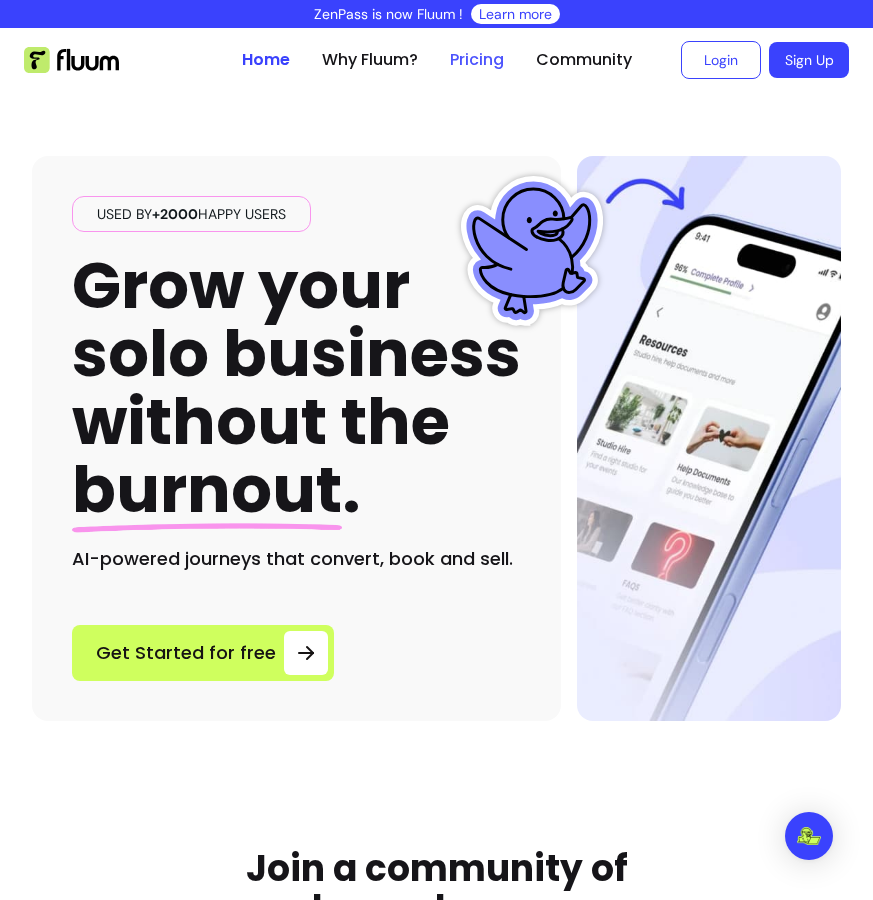 click on "Home Why Fluum? Pricing Community" at bounding box center [437, 60] 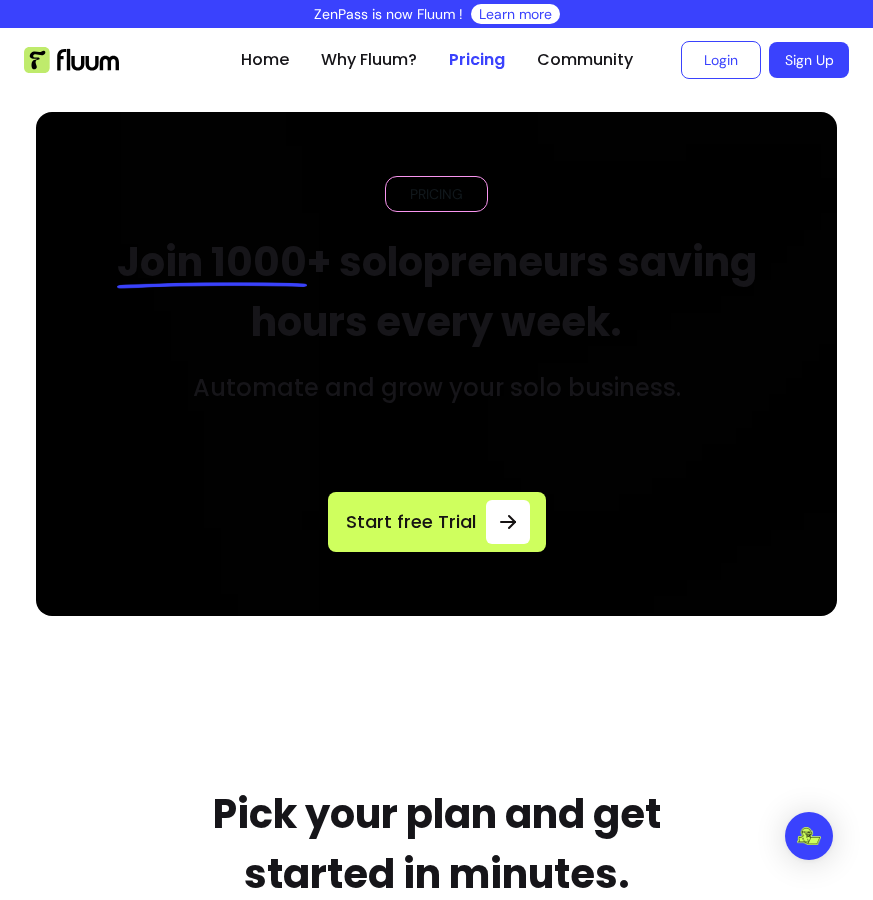 click at bounding box center [436, 364] 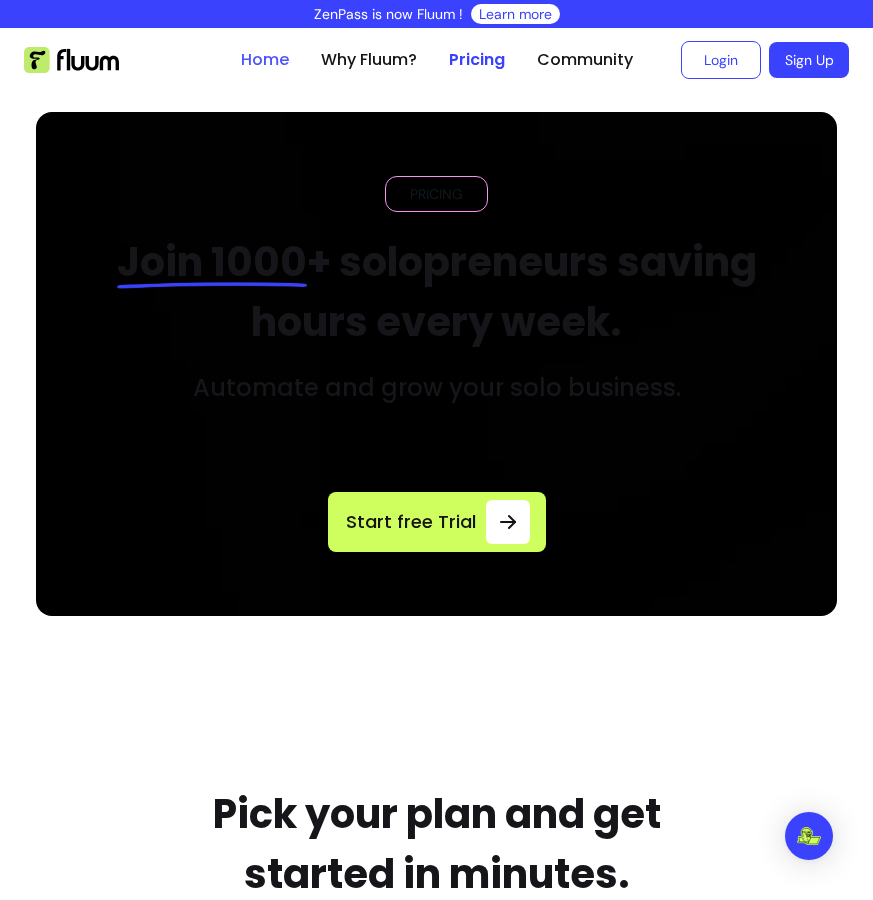 click on "Home" at bounding box center (265, 60) 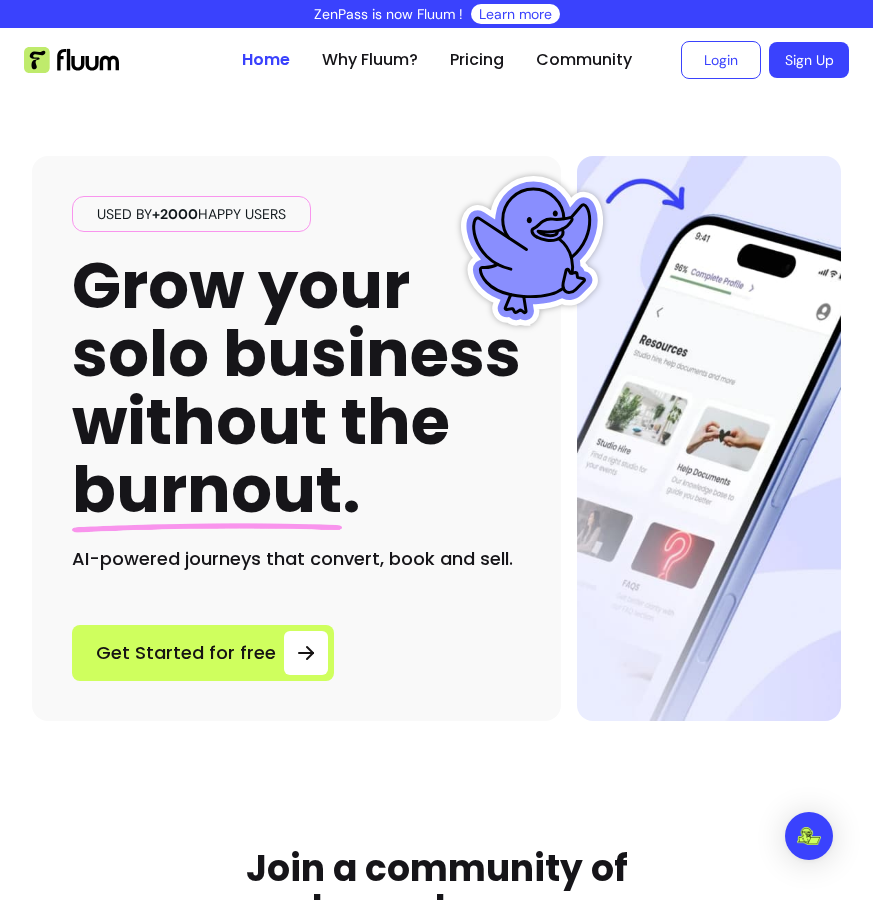 click on "Used by  +2000  happy users Grow your solo business without the burnout . AI-powered journeys that convert, book and sell. Get Started for free" at bounding box center [436, 406] 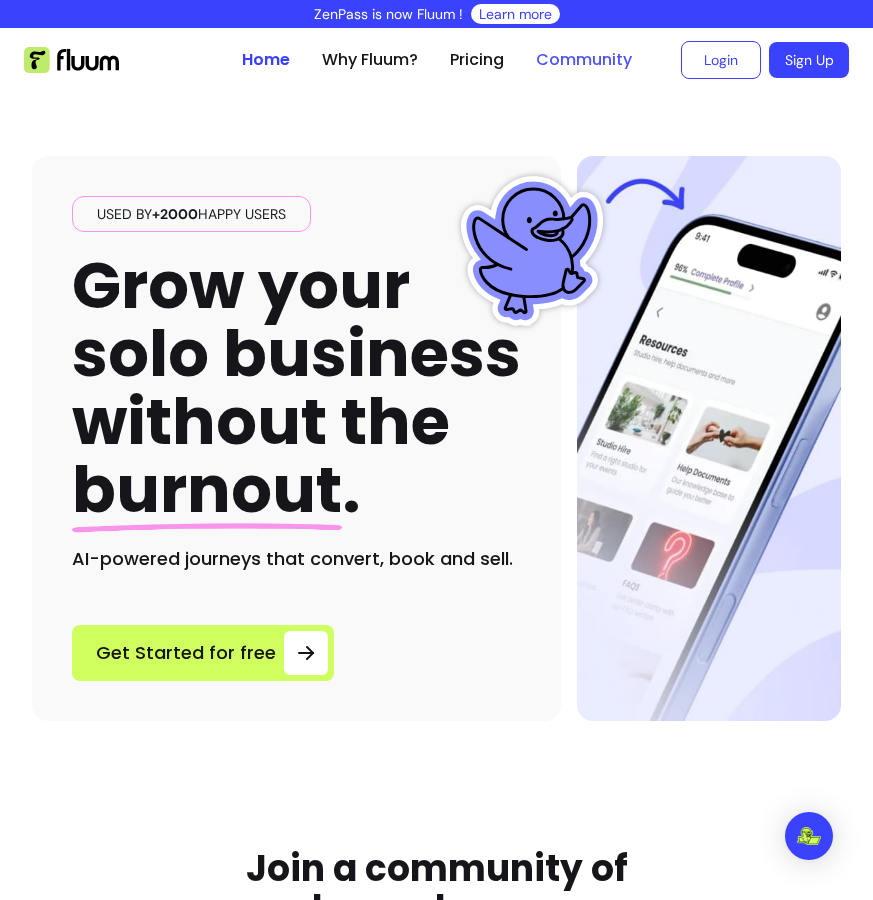 click on "Community" at bounding box center [584, 60] 